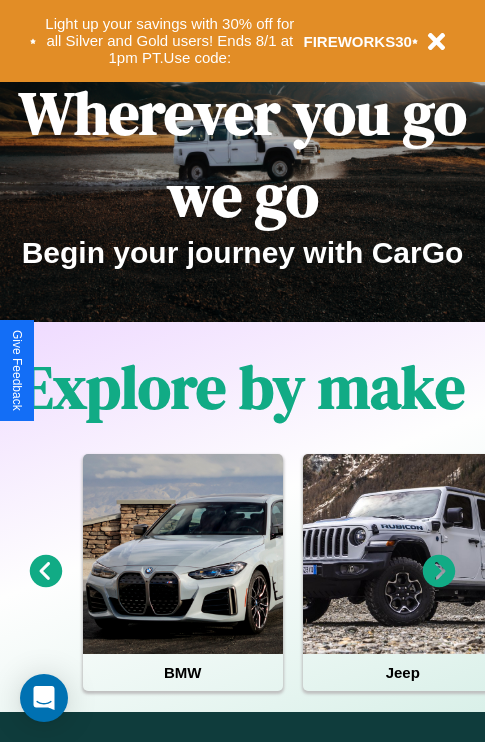 scroll, scrollTop: 0, scrollLeft: 0, axis: both 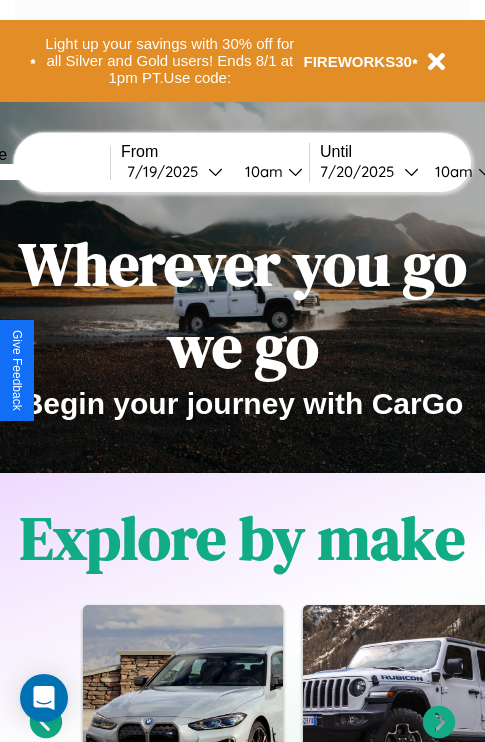 click at bounding box center (35, 172) 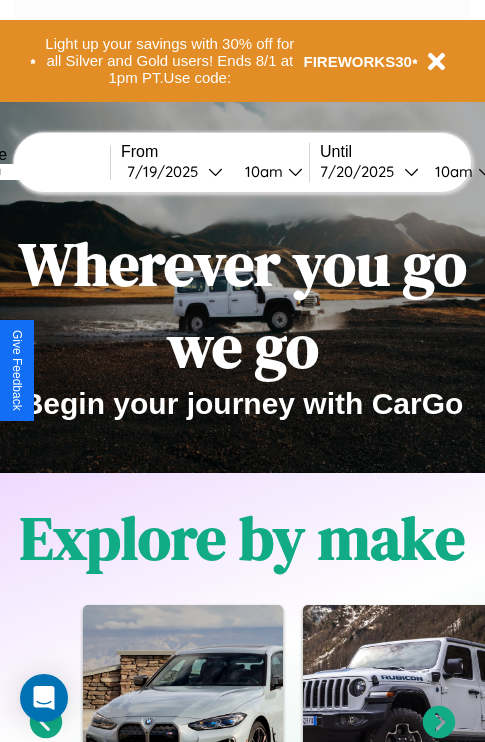 type on "*******" 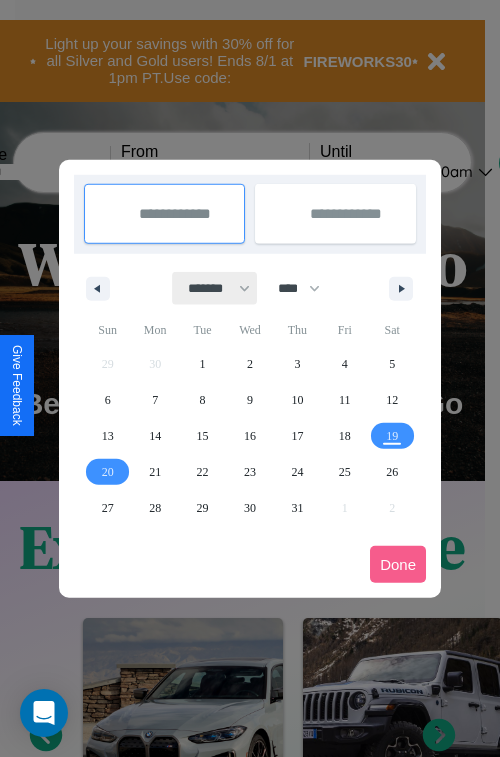 click on "******* ******** ***** ***** *** **** **** ****** ********* ******* ******** ********" at bounding box center (215, 288) 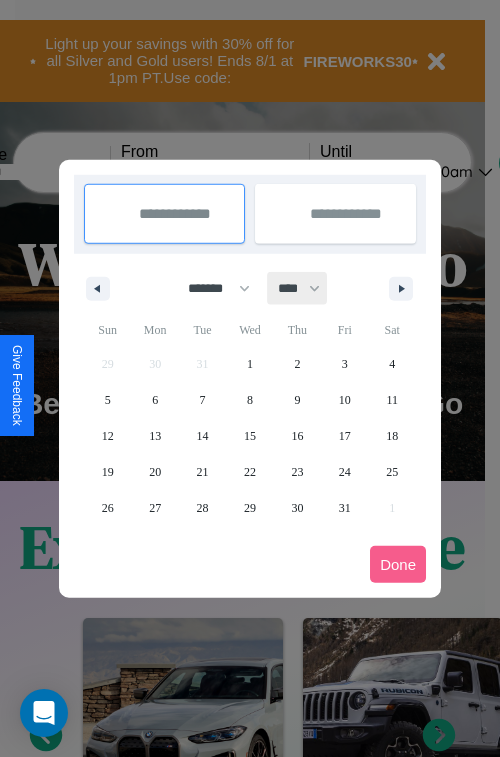 click on "**** **** **** **** **** **** **** **** **** **** **** **** **** **** **** **** **** **** **** **** **** **** **** **** **** **** **** **** **** **** **** **** **** **** **** **** **** **** **** **** **** **** **** **** **** **** **** **** **** **** **** **** **** **** **** **** **** **** **** **** **** **** **** **** **** **** **** **** **** **** **** **** **** **** **** **** **** **** **** **** **** **** **** **** **** **** **** **** **** **** **** **** **** **** **** **** **** **** **** **** **** **** **** **** **** **** **** **** **** **** **** **** **** **** **** **** **** **** **** **** ****" at bounding box center [298, 288] 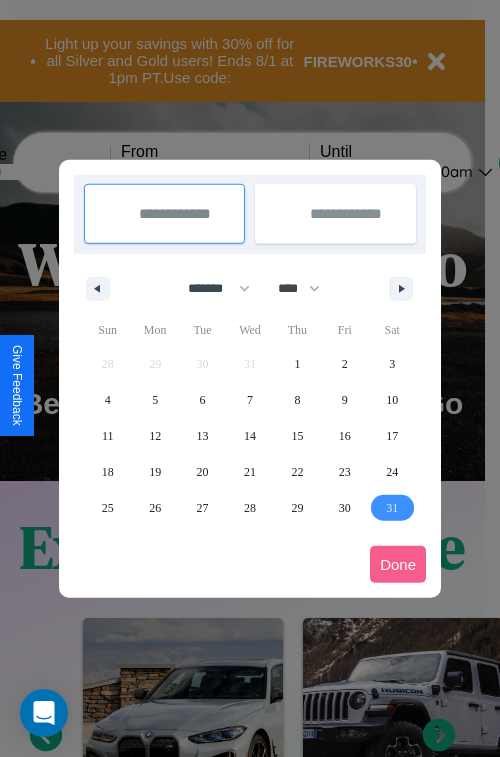 click on "31" at bounding box center (392, 508) 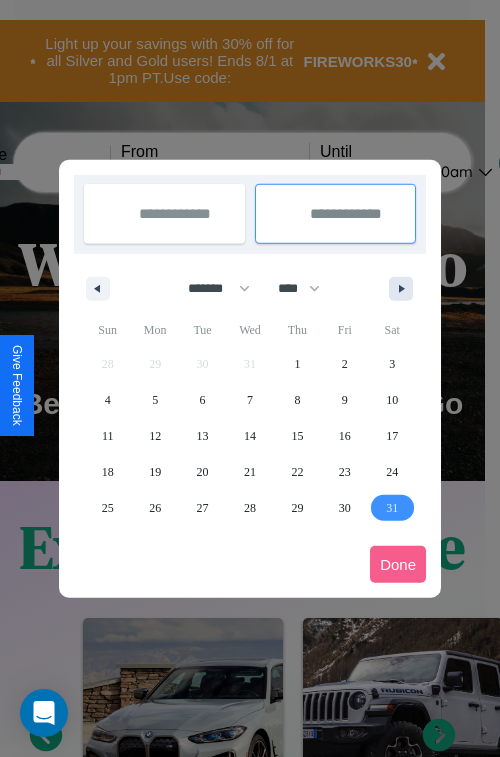 click at bounding box center (405, 289) 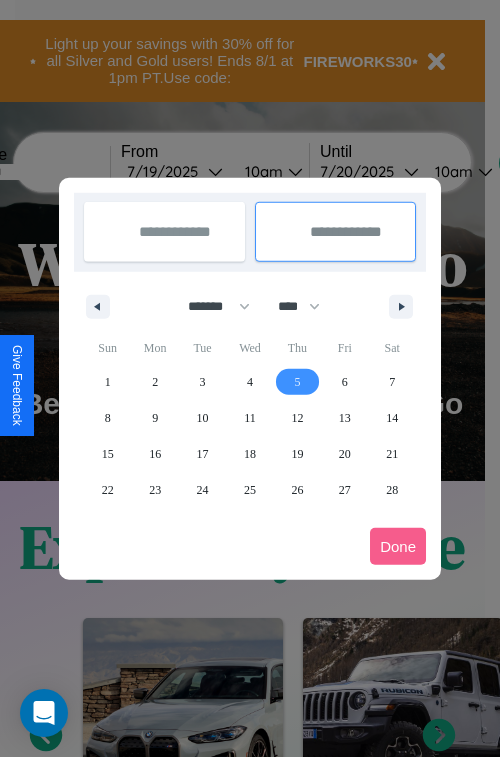 click on "5" at bounding box center (297, 382) 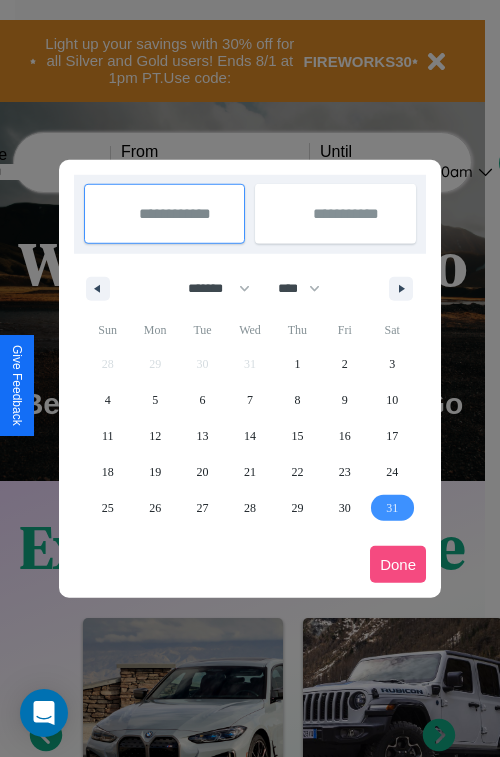 click on "Done" at bounding box center [398, 564] 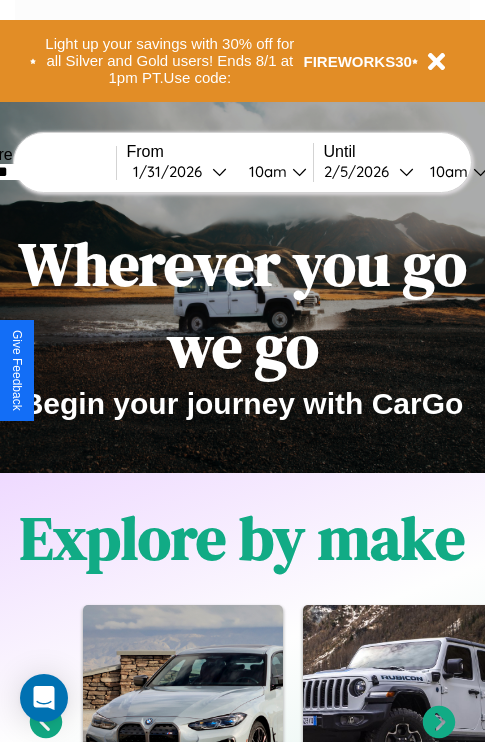 scroll, scrollTop: 0, scrollLeft: 70, axis: horizontal 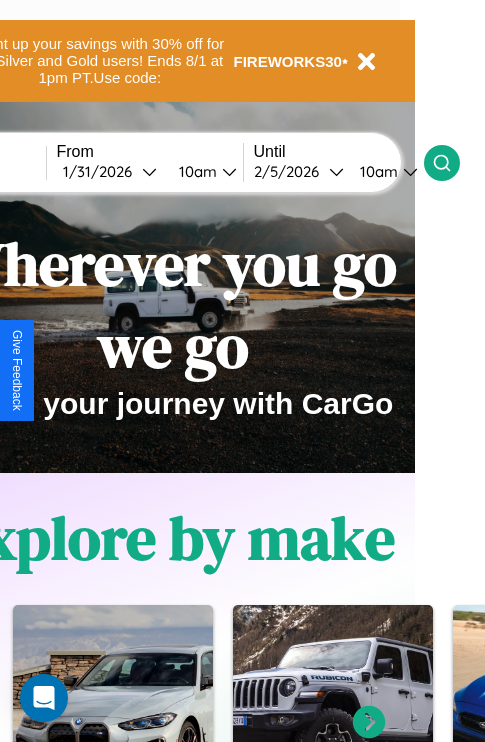 click 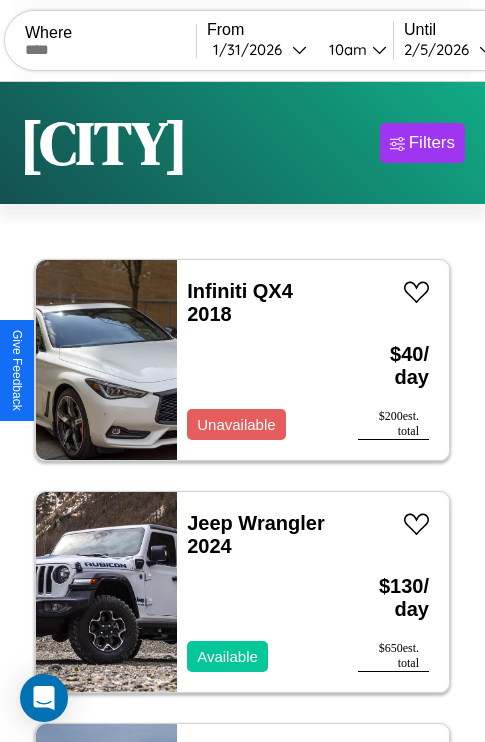 scroll, scrollTop: 50, scrollLeft: 0, axis: vertical 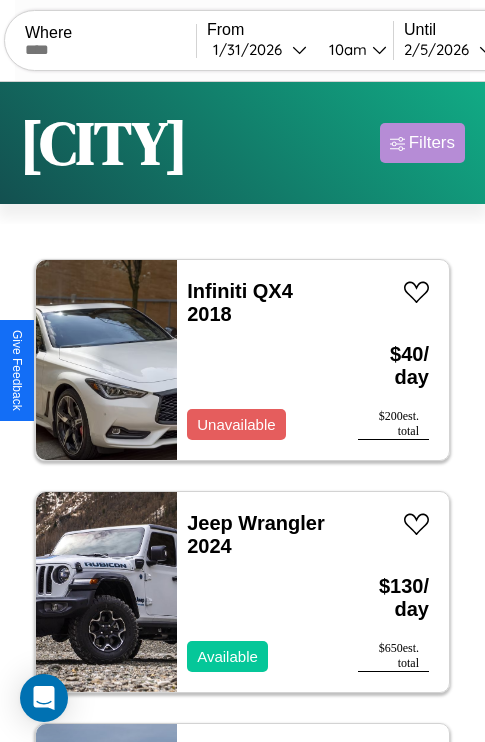 click on "Filters" at bounding box center (432, 143) 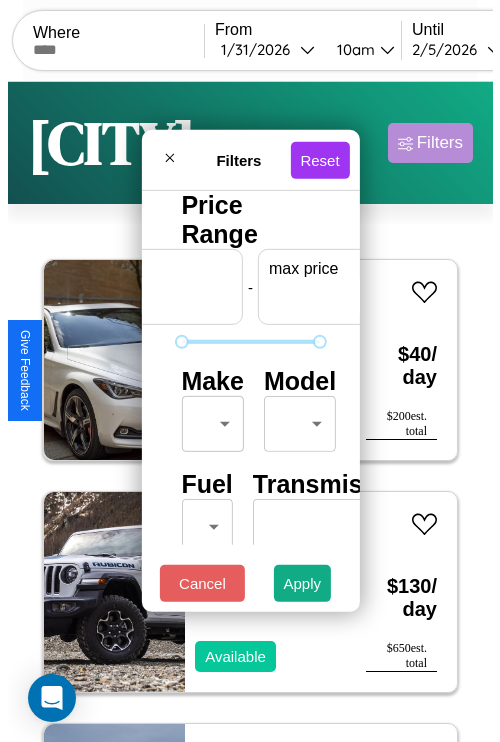 scroll, scrollTop: 0, scrollLeft: 124, axis: horizontal 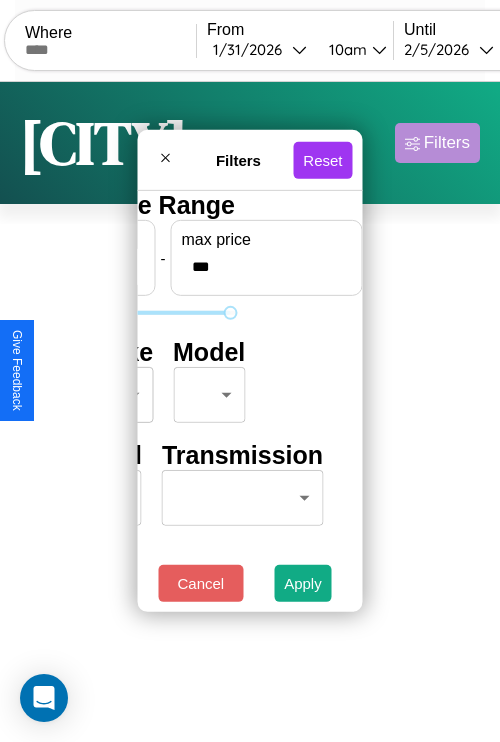 type on "***" 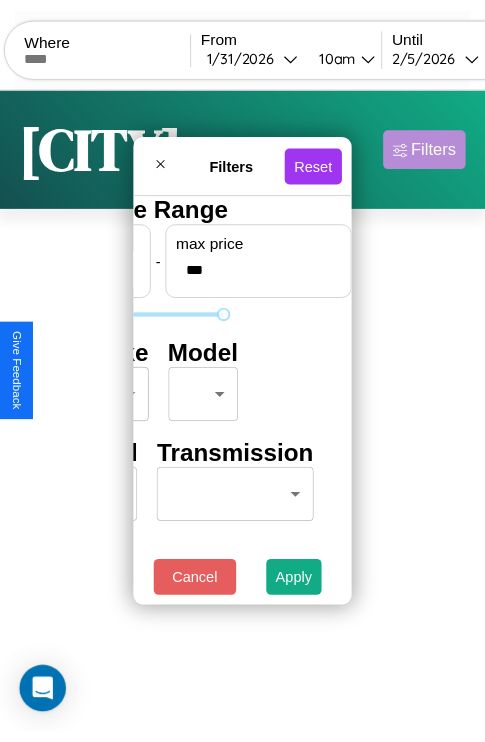 scroll, scrollTop: 0, scrollLeft: 0, axis: both 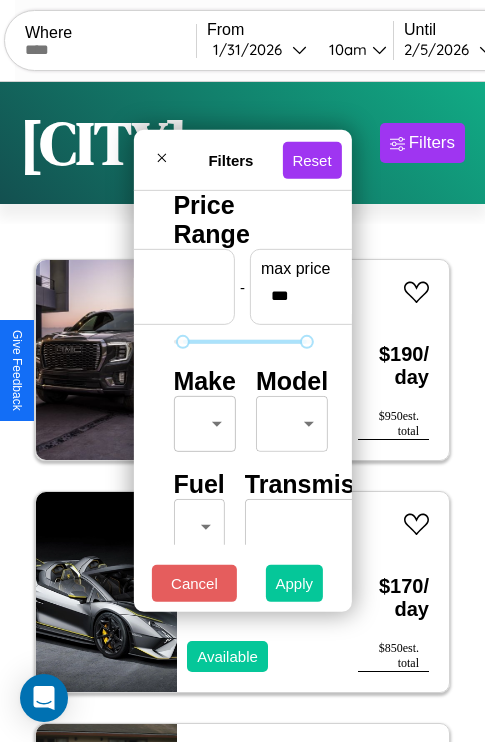 type on "**" 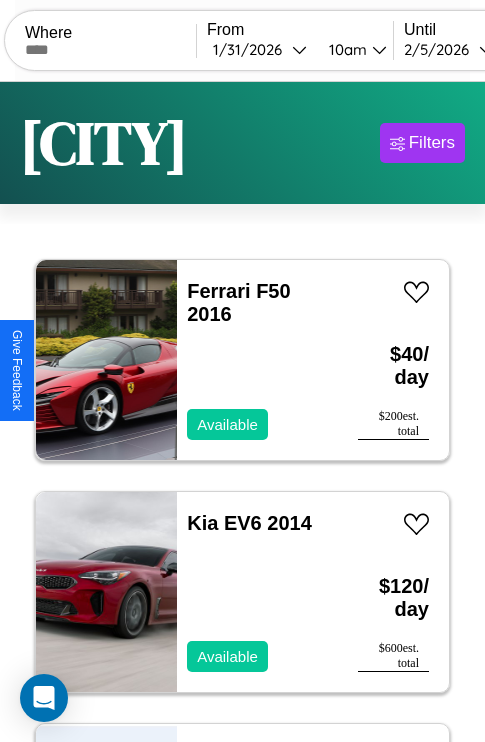 scroll, scrollTop: 89, scrollLeft: 0, axis: vertical 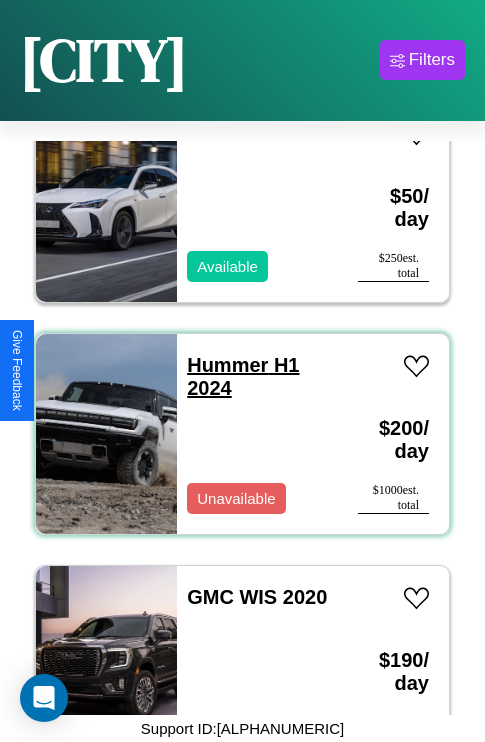 click on "Hummer   [MODEL]   [YEAR]" at bounding box center [243, 376] 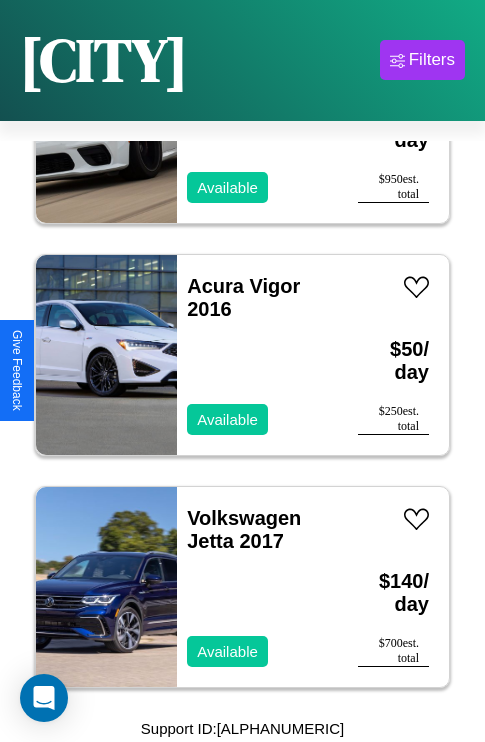 scroll, scrollTop: 28611, scrollLeft: 0, axis: vertical 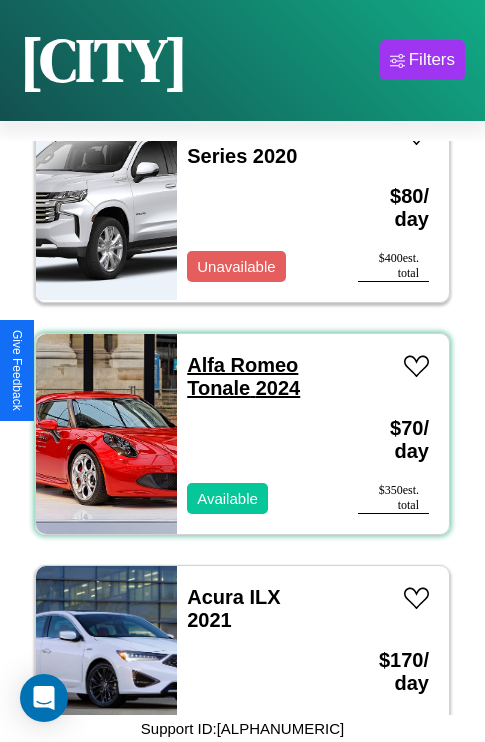 click on "Alfa Romeo   [MODEL]   [YEAR]" at bounding box center (243, 376) 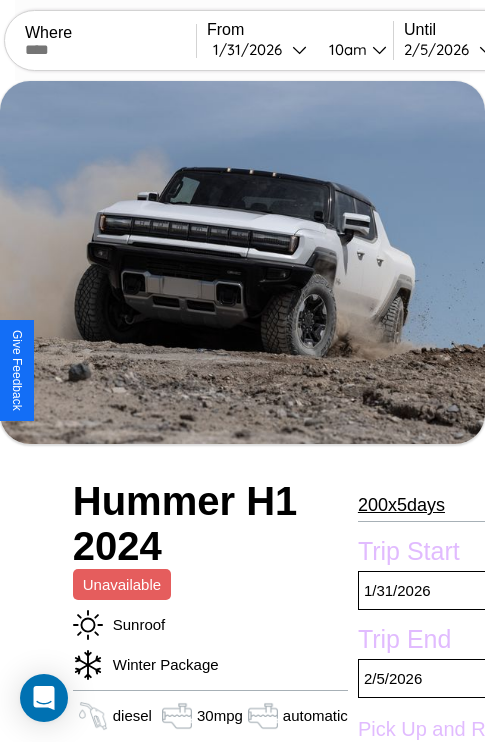 scroll, scrollTop: 134, scrollLeft: 0, axis: vertical 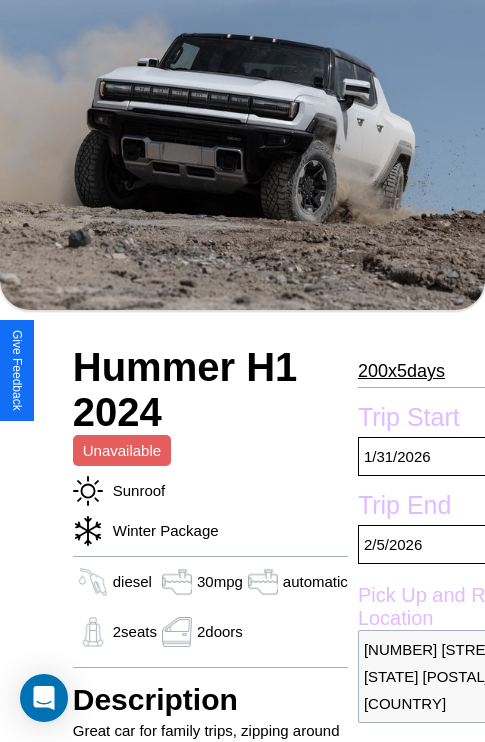 click on "200  x  5  days" at bounding box center (401, 371) 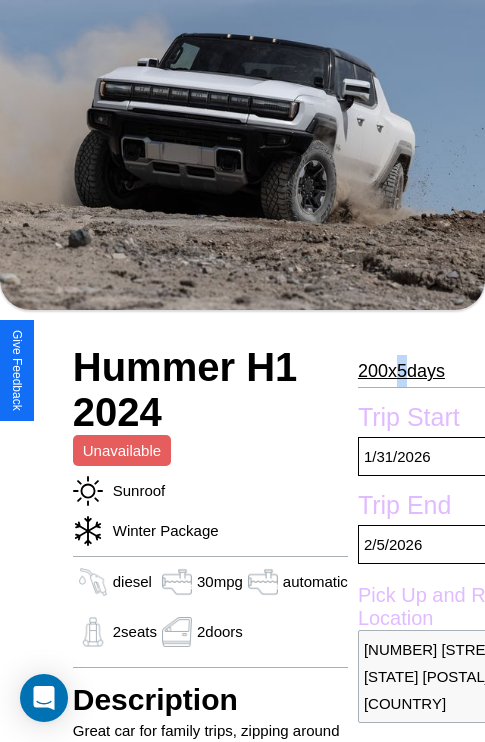 click on "200  x  5  days" at bounding box center (401, 371) 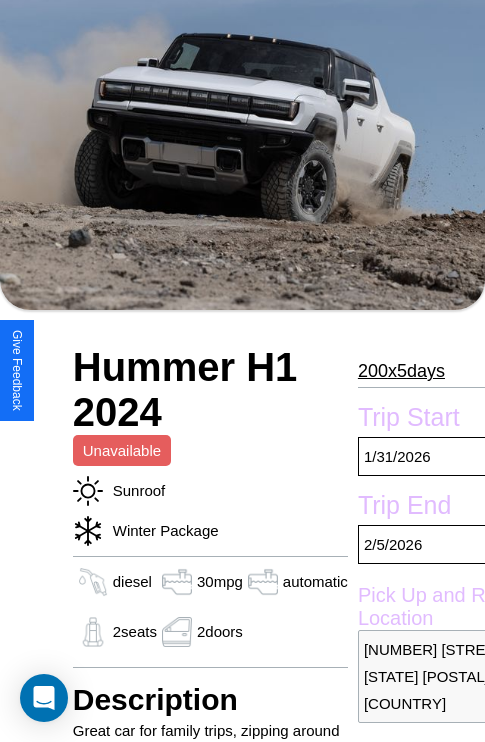 click on "200  x  5  days" at bounding box center (401, 371) 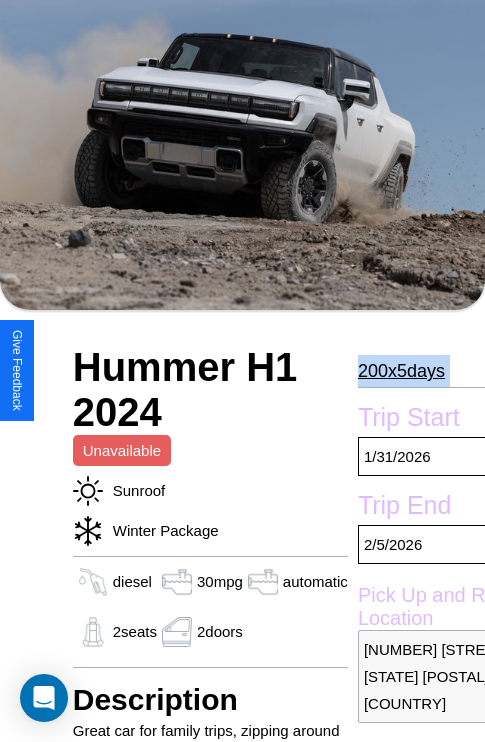 click on "200  x  5  days" at bounding box center [401, 371] 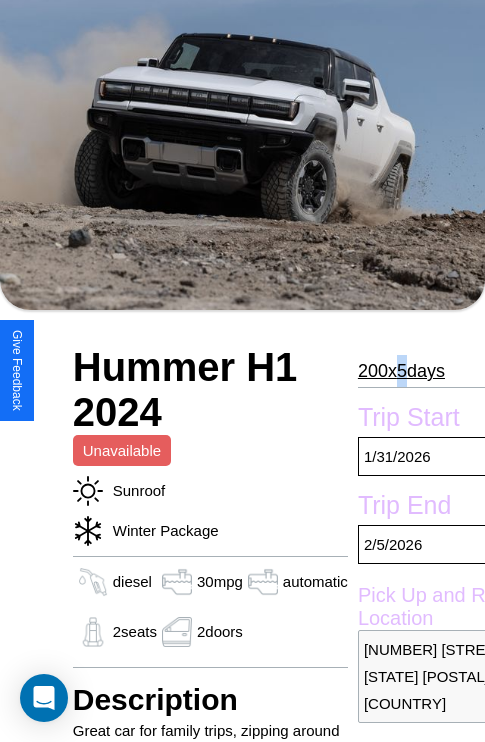 click on "200  x  5  days" at bounding box center [401, 371] 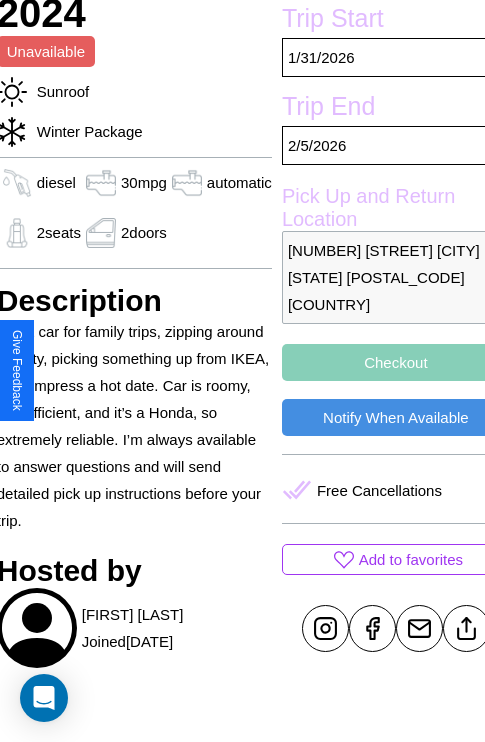 scroll, scrollTop: 525, scrollLeft: 88, axis: both 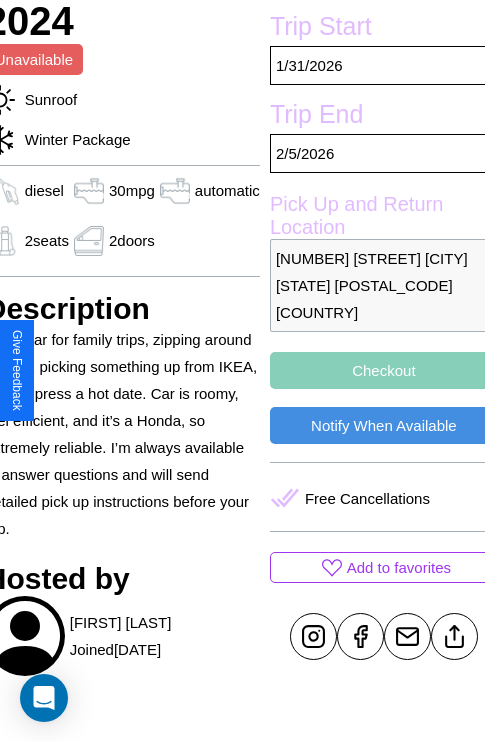 click on "Checkout" at bounding box center (384, 370) 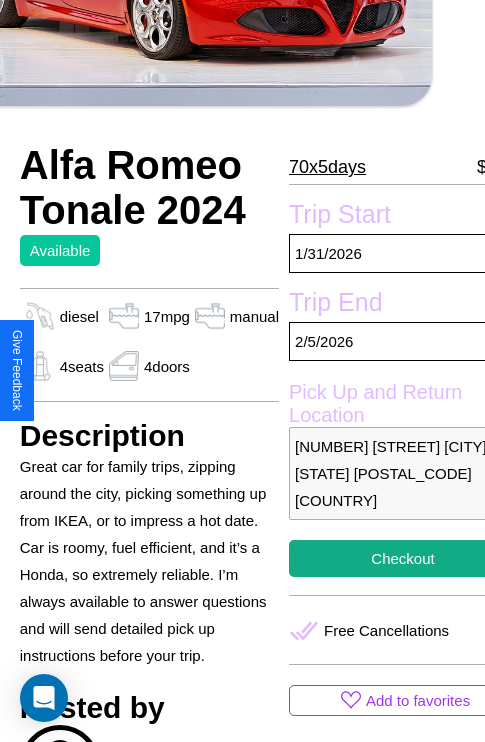 scroll, scrollTop: 400, scrollLeft: 72, axis: both 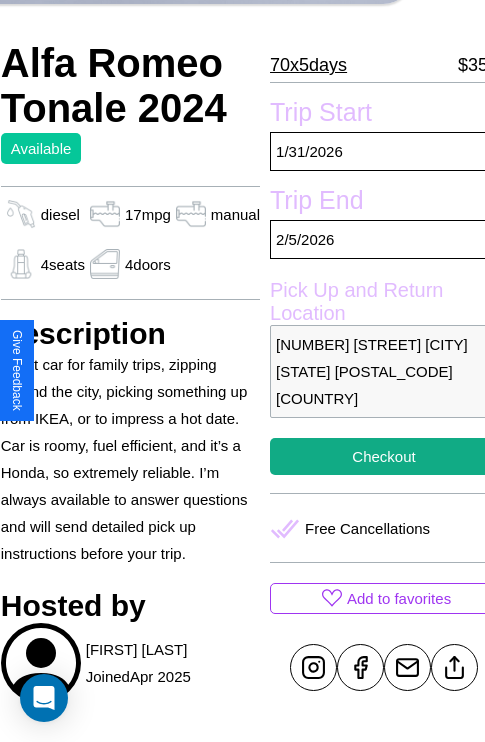 click on "596 Second Street  Seattle Washington 44277 United States" at bounding box center [384, 371] 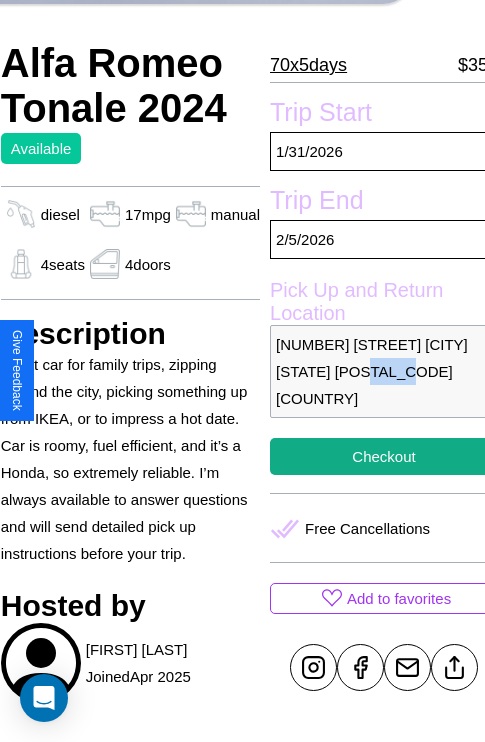 click on "596 Second Street  Seattle Washington 44277 United States" at bounding box center (384, 371) 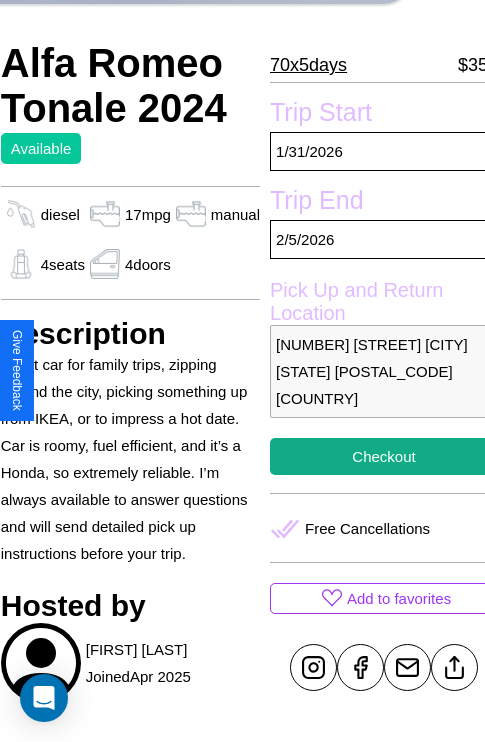 click on "596 Second Street  Seattle Washington 44277 United States" at bounding box center (384, 371) 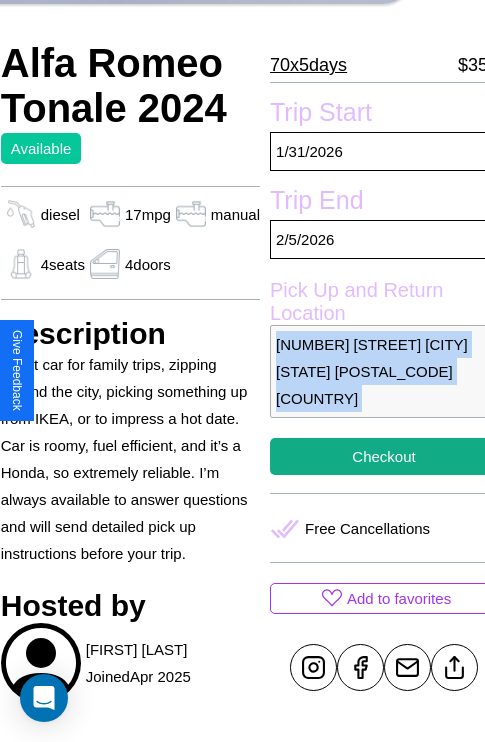 click on "596 Second Street  Seattle Washington 44277 United States" at bounding box center (384, 371) 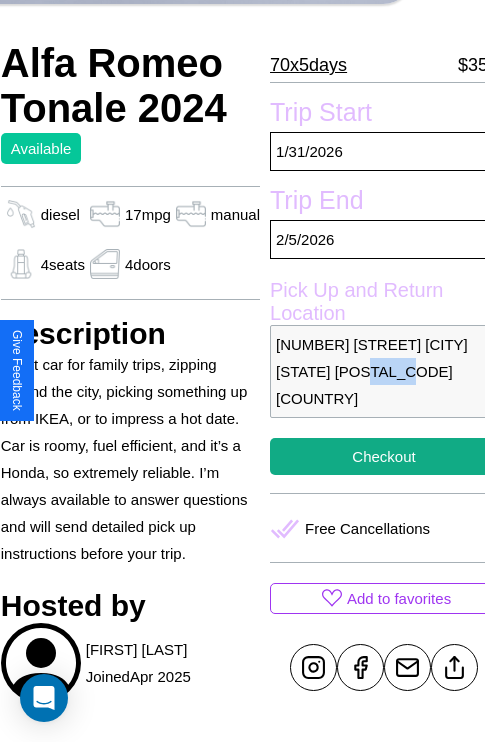 click on "596 Second Street  Seattle Washington 44277 United States" at bounding box center (384, 371) 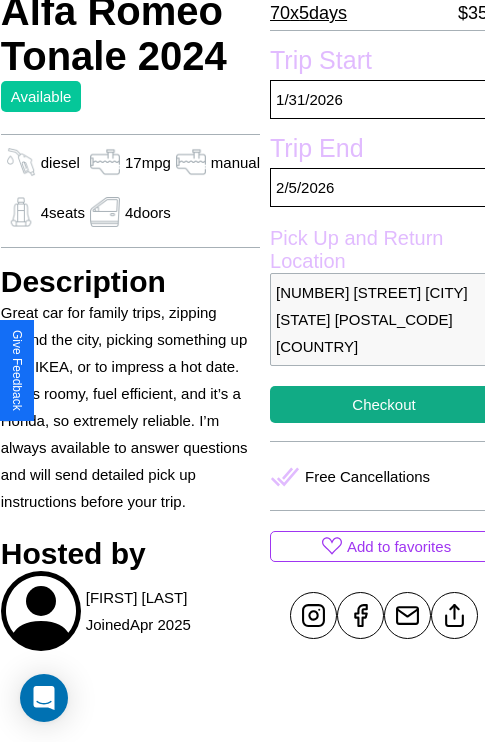 scroll, scrollTop: 696, scrollLeft: 72, axis: both 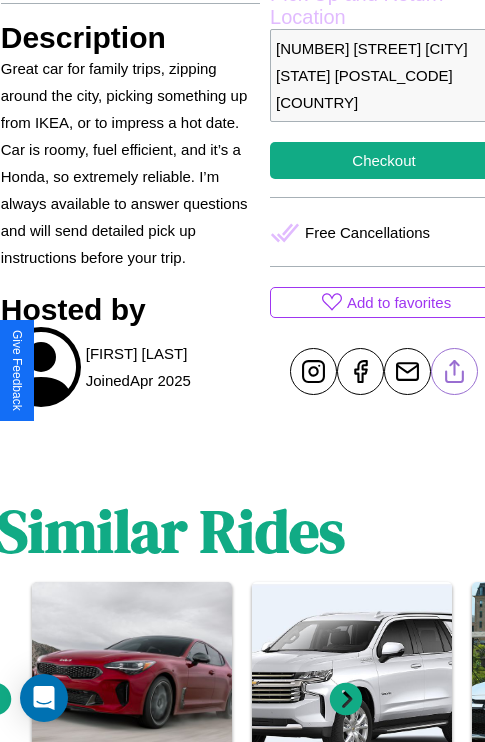 click 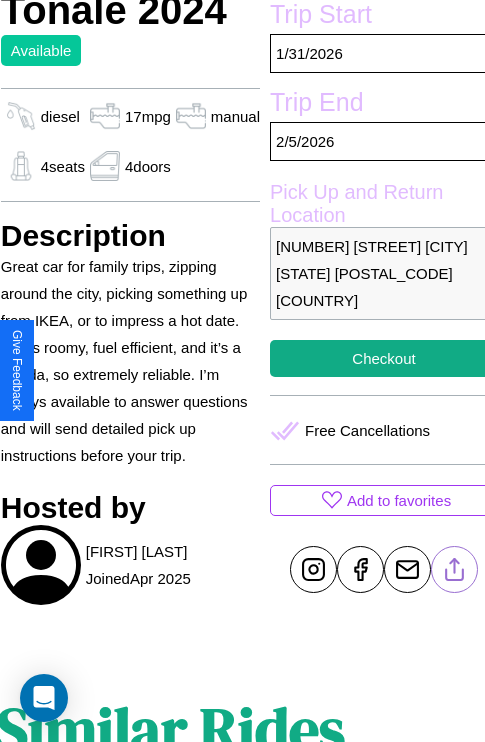 scroll, scrollTop: 485, scrollLeft: 72, axis: both 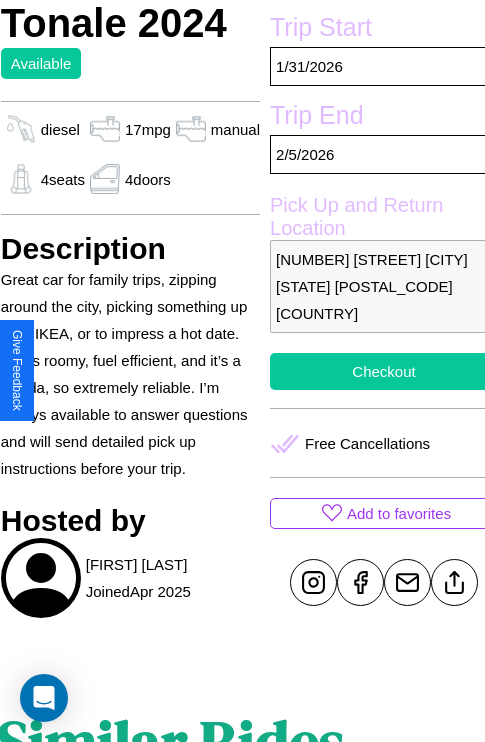 click on "Checkout" at bounding box center [384, 371] 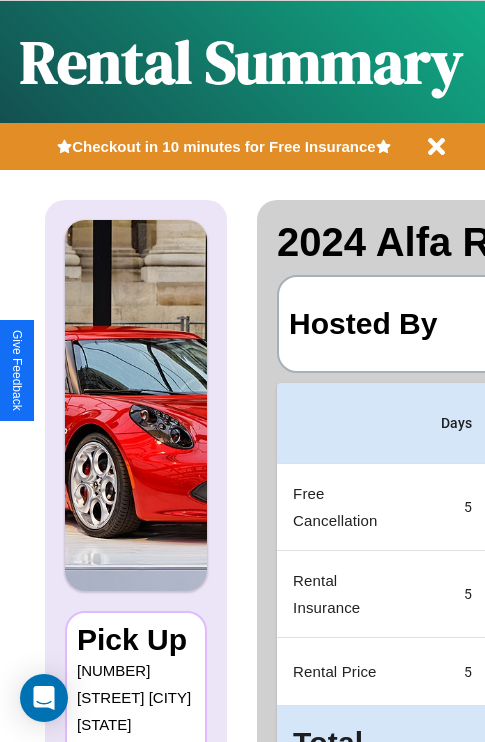 scroll, scrollTop: 0, scrollLeft: 387, axis: horizontal 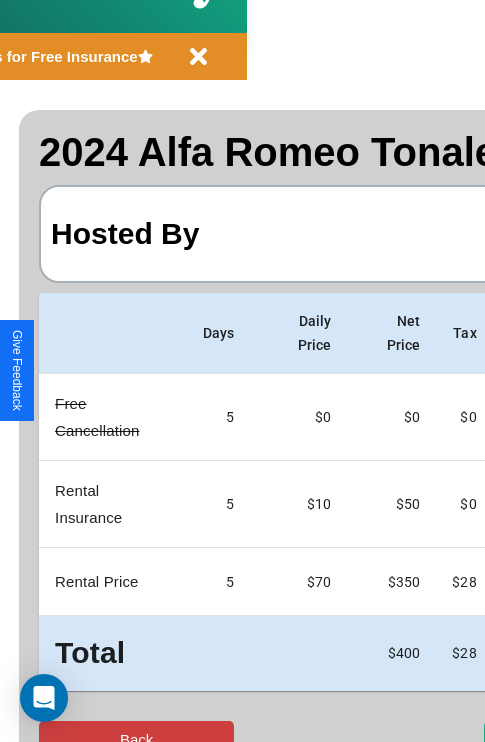 click on "Back" at bounding box center (136, 739) 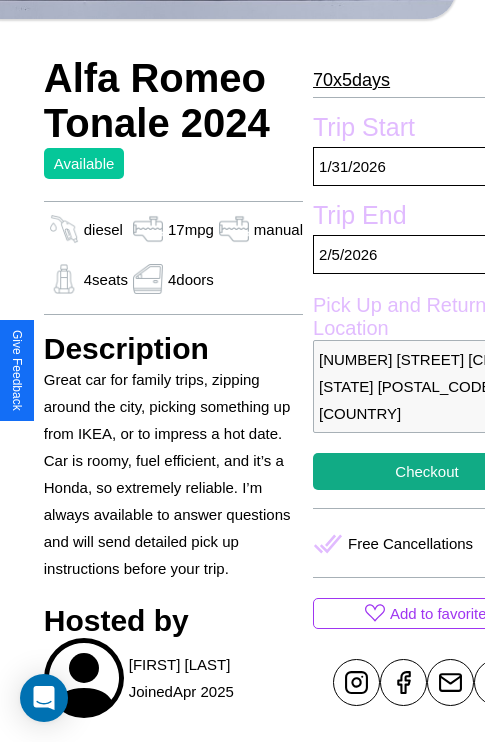 scroll, scrollTop: 696, scrollLeft: 52, axis: both 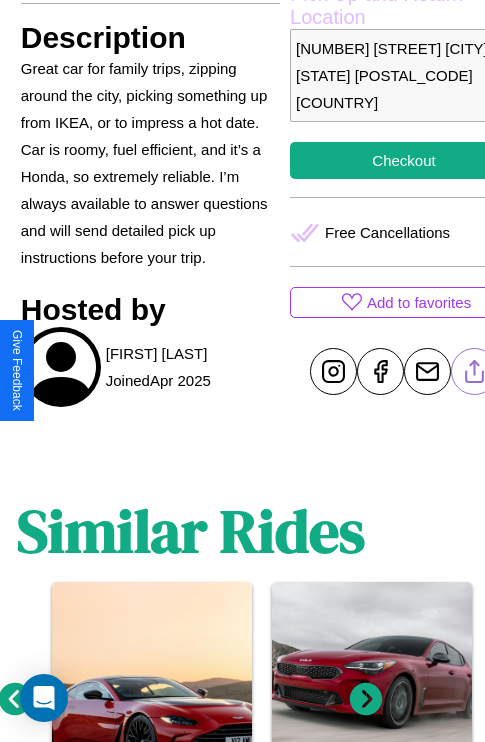 click 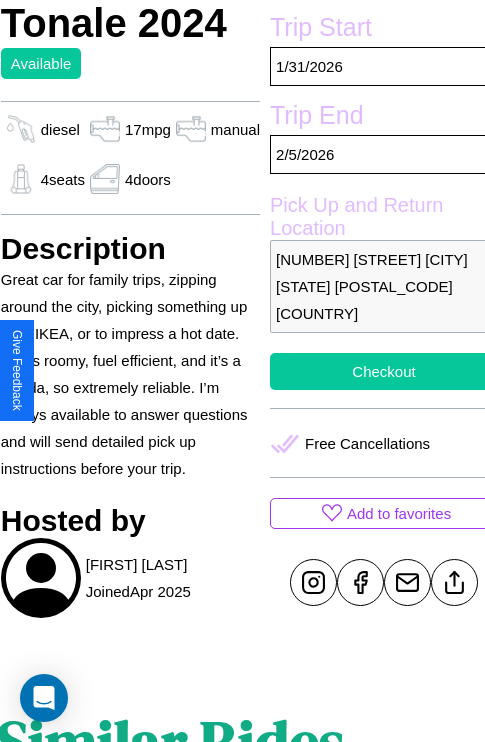 click on "Checkout" at bounding box center [384, 371] 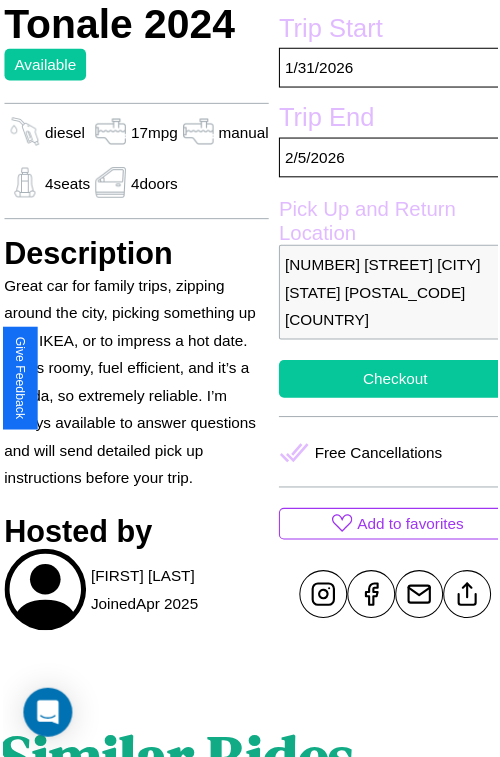 scroll, scrollTop: 493, scrollLeft: 72, axis: both 